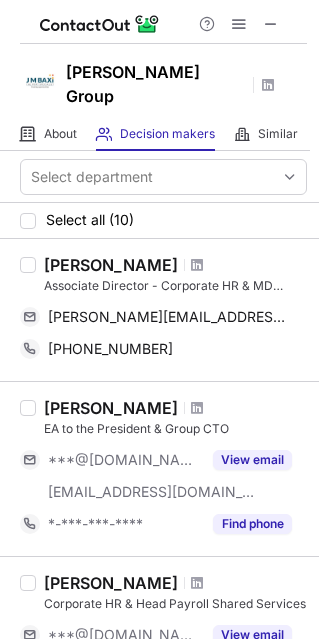 scroll, scrollTop: 0, scrollLeft: 0, axis: both 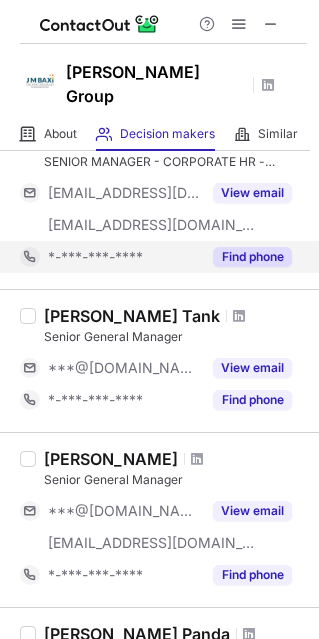 click on "Find phone" at bounding box center [252, 257] 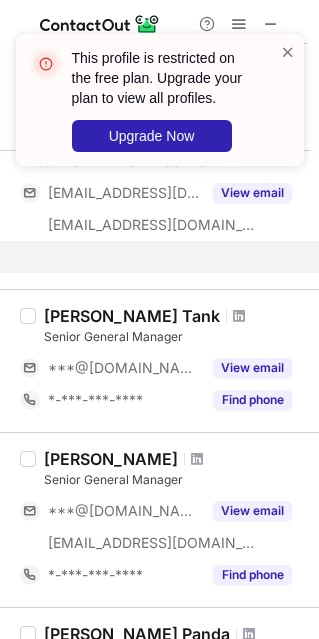 click on "This profile is restricted on the free plan. Upgrade your plan to view all profiles. Upgrade Now" at bounding box center (160, 100) 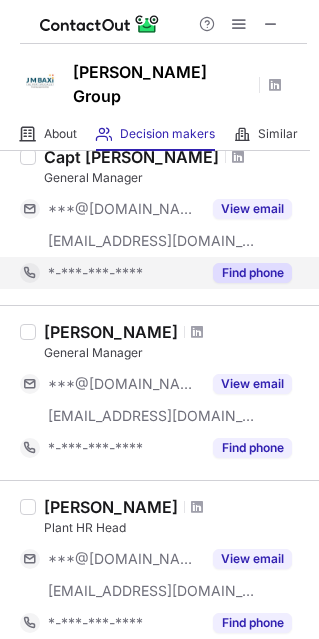 scroll, scrollTop: 1040, scrollLeft: 0, axis: vertical 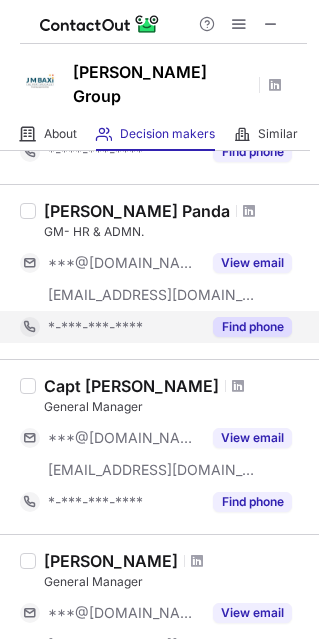 click on "Find phone" at bounding box center (252, 327) 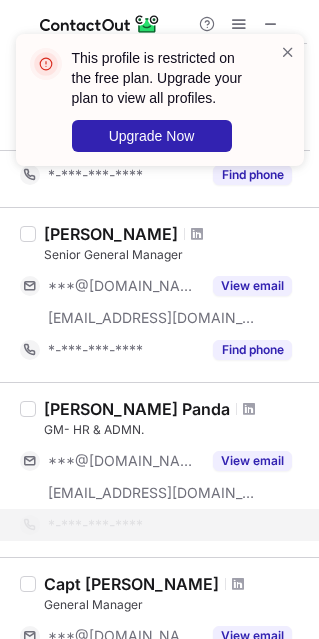 scroll, scrollTop: 841, scrollLeft: 0, axis: vertical 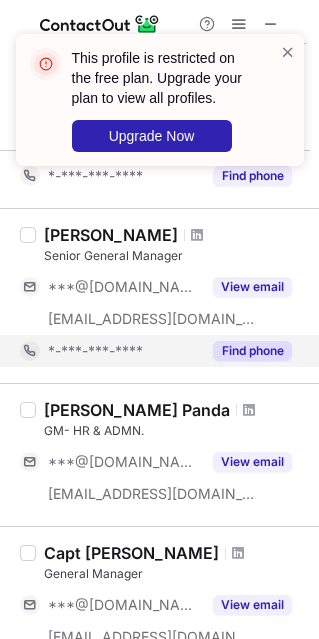 click on "Find phone" at bounding box center (252, 351) 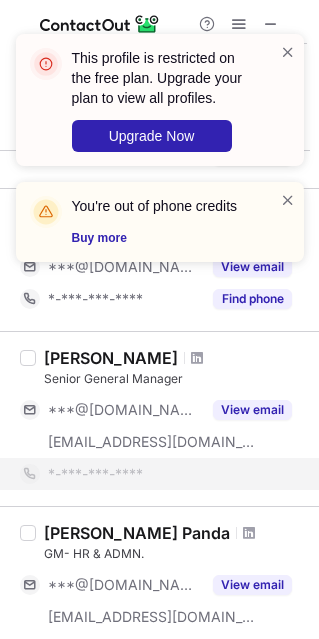 scroll, scrollTop: 675, scrollLeft: 0, axis: vertical 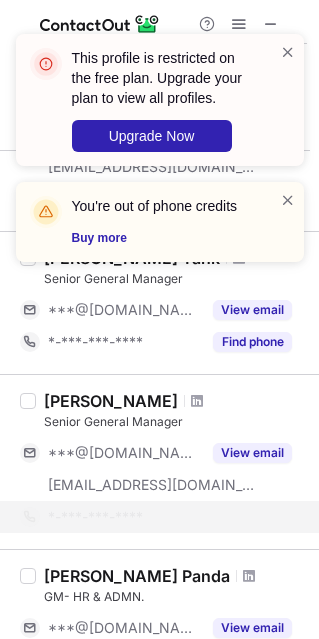 click on "Find phone" at bounding box center (252, 342) 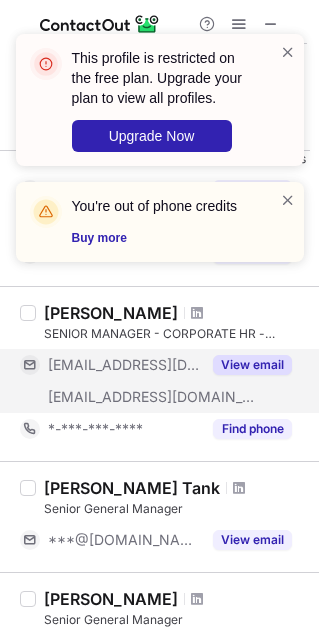 scroll, scrollTop: 443, scrollLeft: 0, axis: vertical 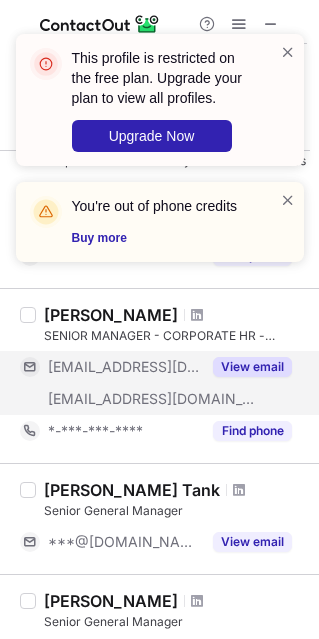 click on "View email" at bounding box center (252, 367) 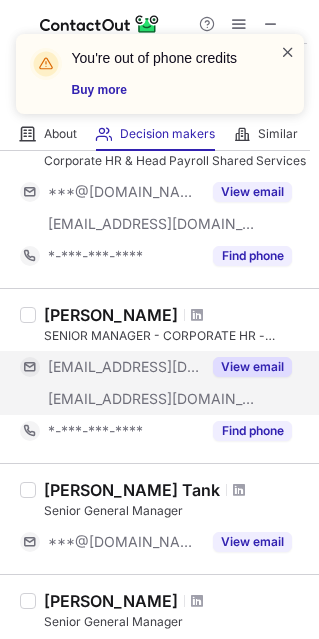 click at bounding box center (288, 52) 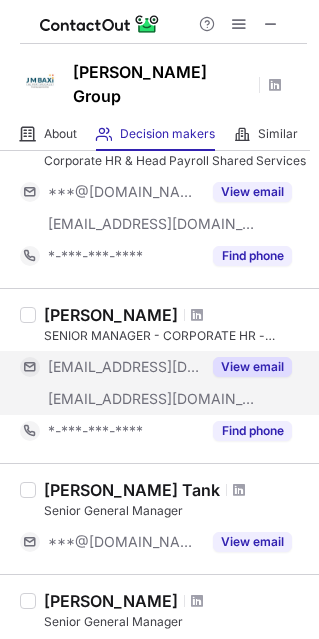 click on "You're out of phone credits Buy more" at bounding box center (160, 34) 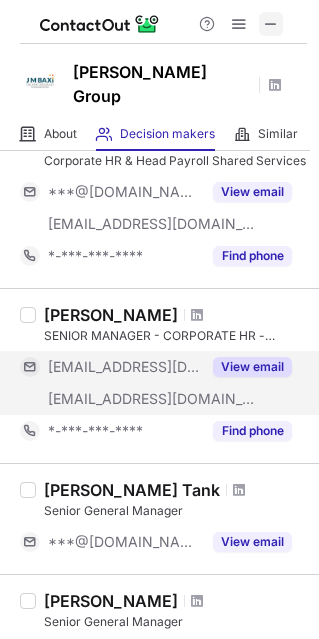 click at bounding box center (271, 24) 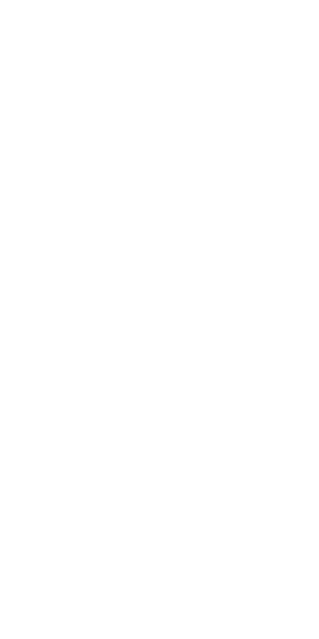 scroll, scrollTop: 0, scrollLeft: 0, axis: both 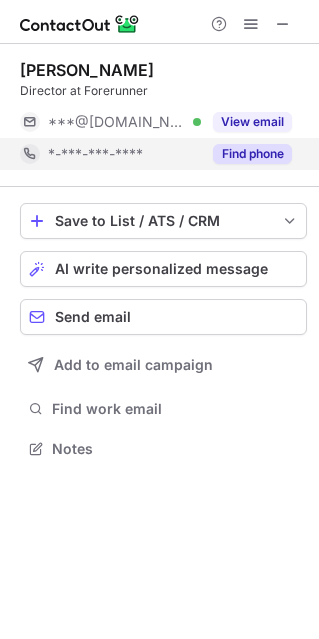 click on "Find phone" at bounding box center [252, 154] 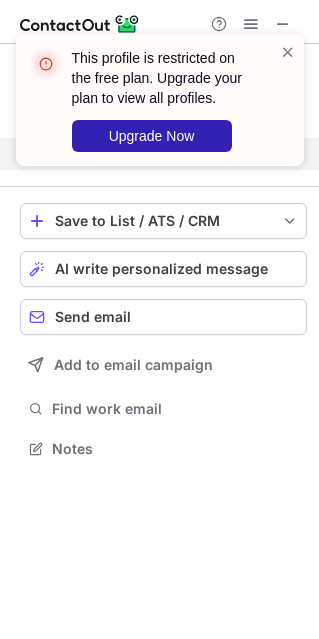 scroll, scrollTop: 402, scrollLeft: 319, axis: both 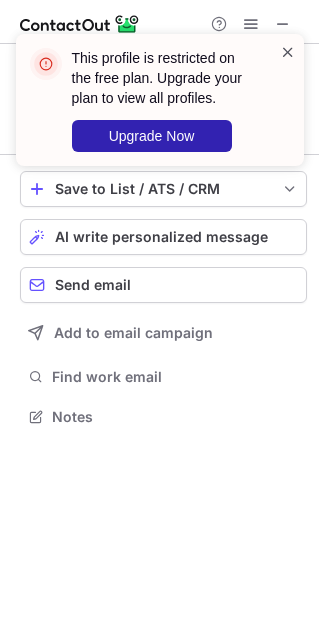 click at bounding box center (288, 52) 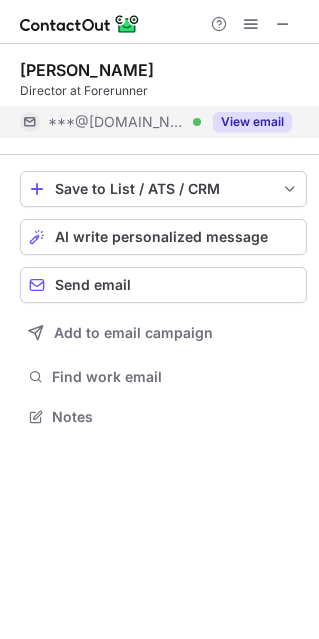 click on "View email" at bounding box center (252, 122) 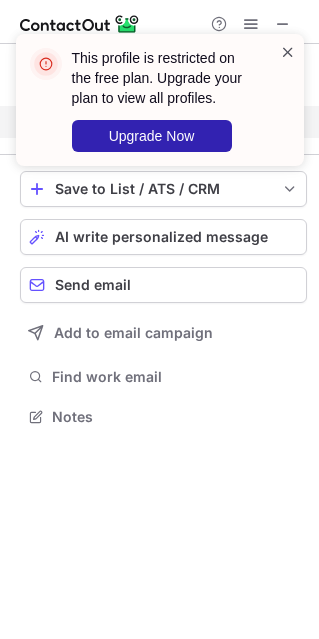 click at bounding box center [288, 52] 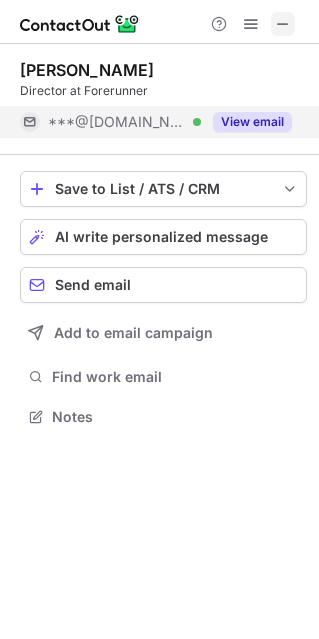 click at bounding box center [283, 24] 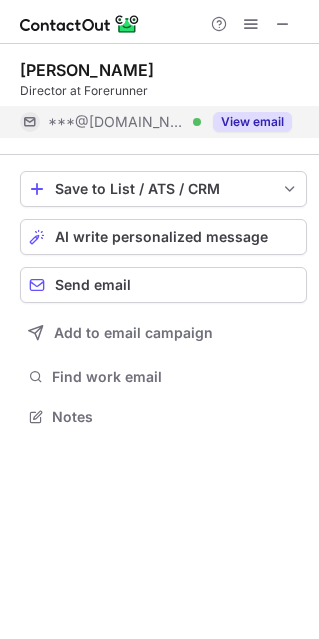 click on "View email" at bounding box center (252, 122) 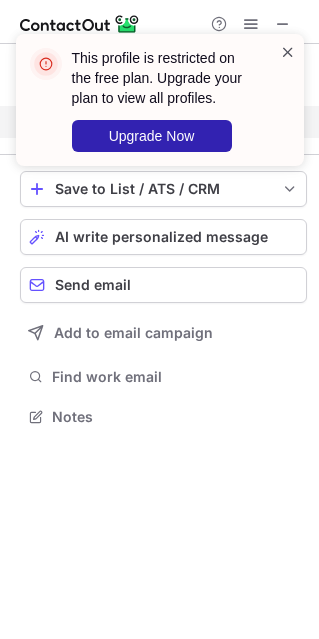 click at bounding box center [288, 52] 